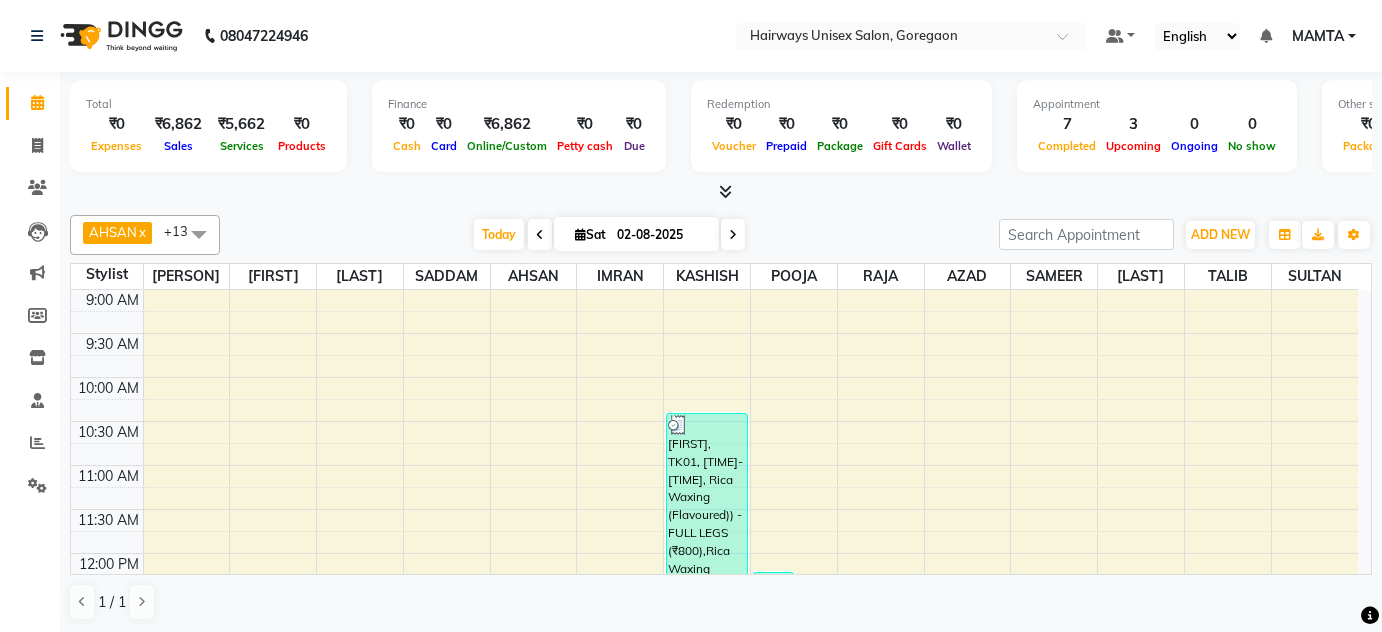 scroll, scrollTop: 0, scrollLeft: 0, axis: both 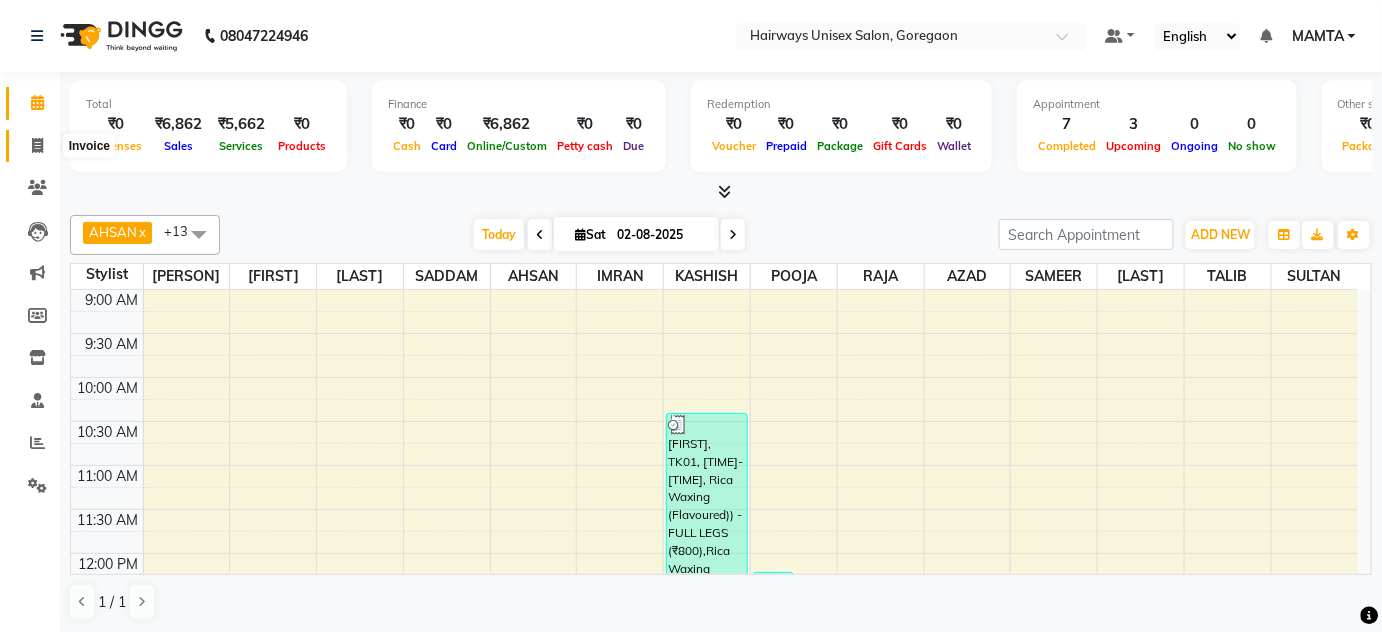 click 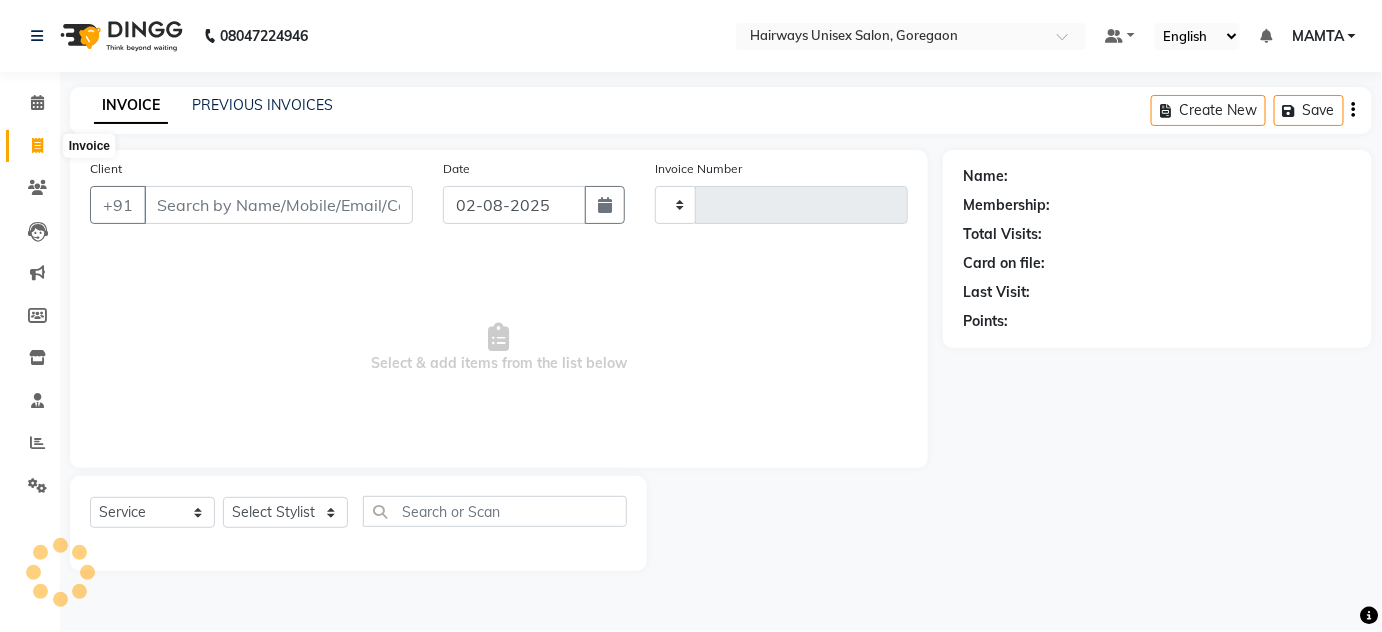 type on "1411" 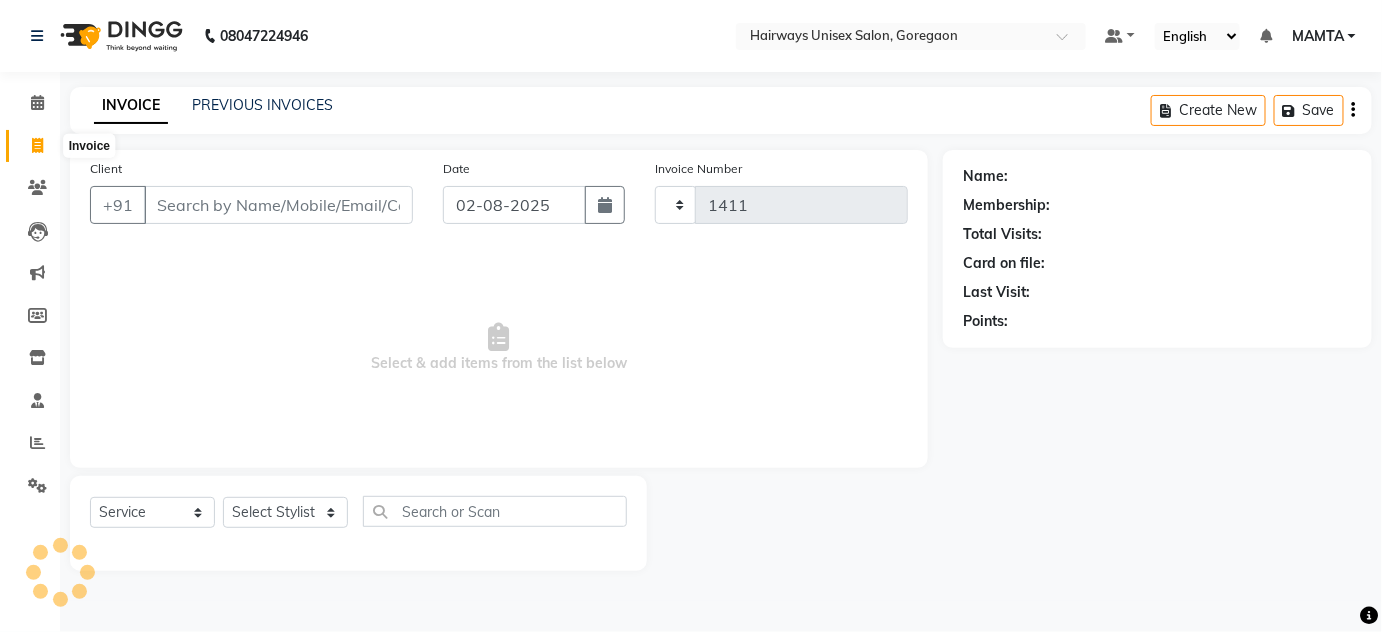 select on "8320" 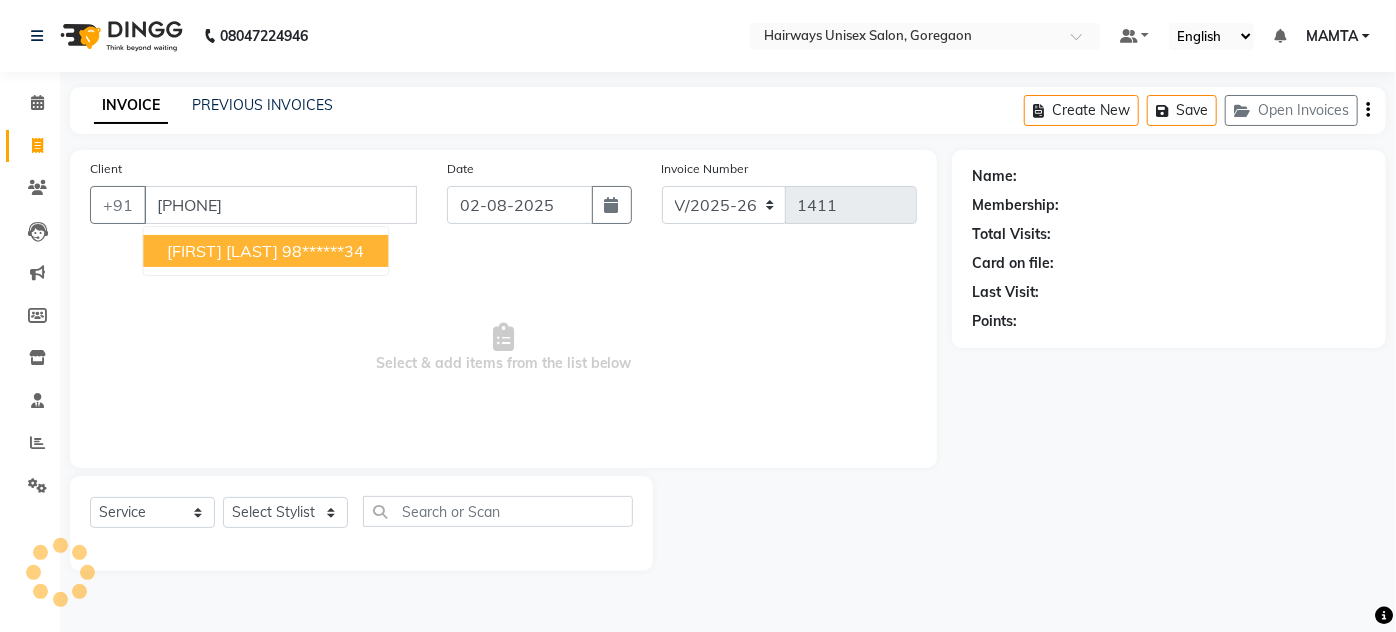 type on "[PHONE]" 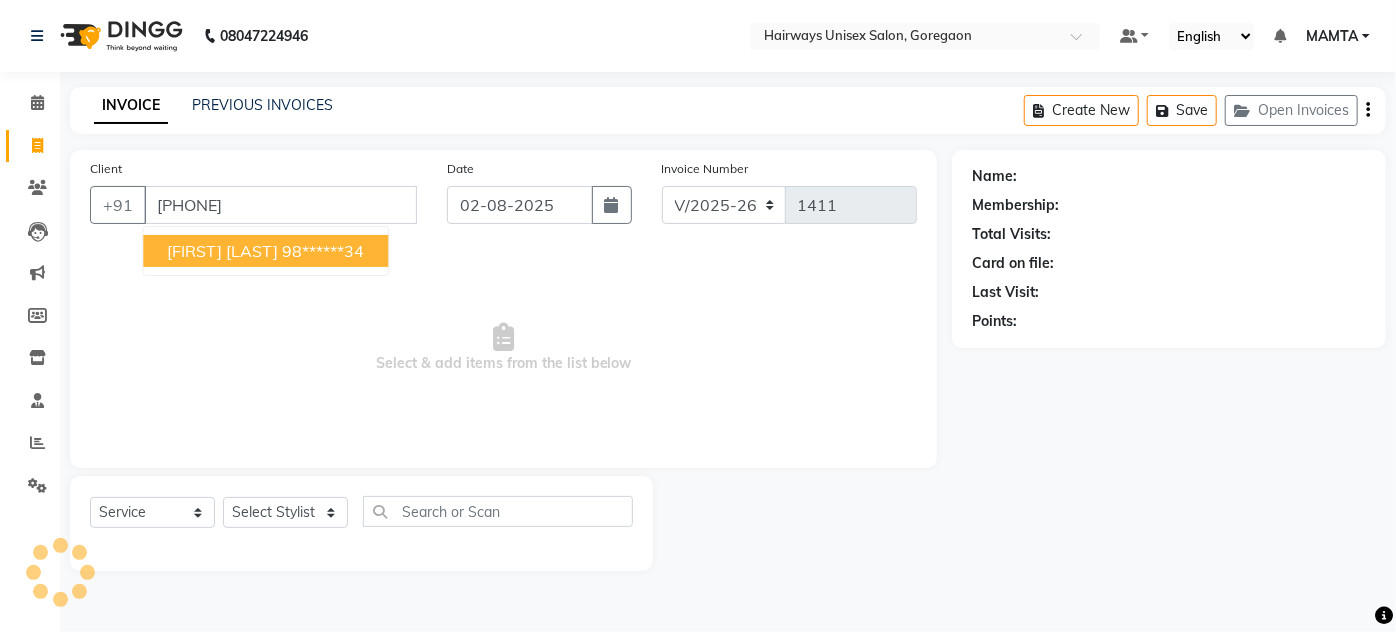 select on "1: Object" 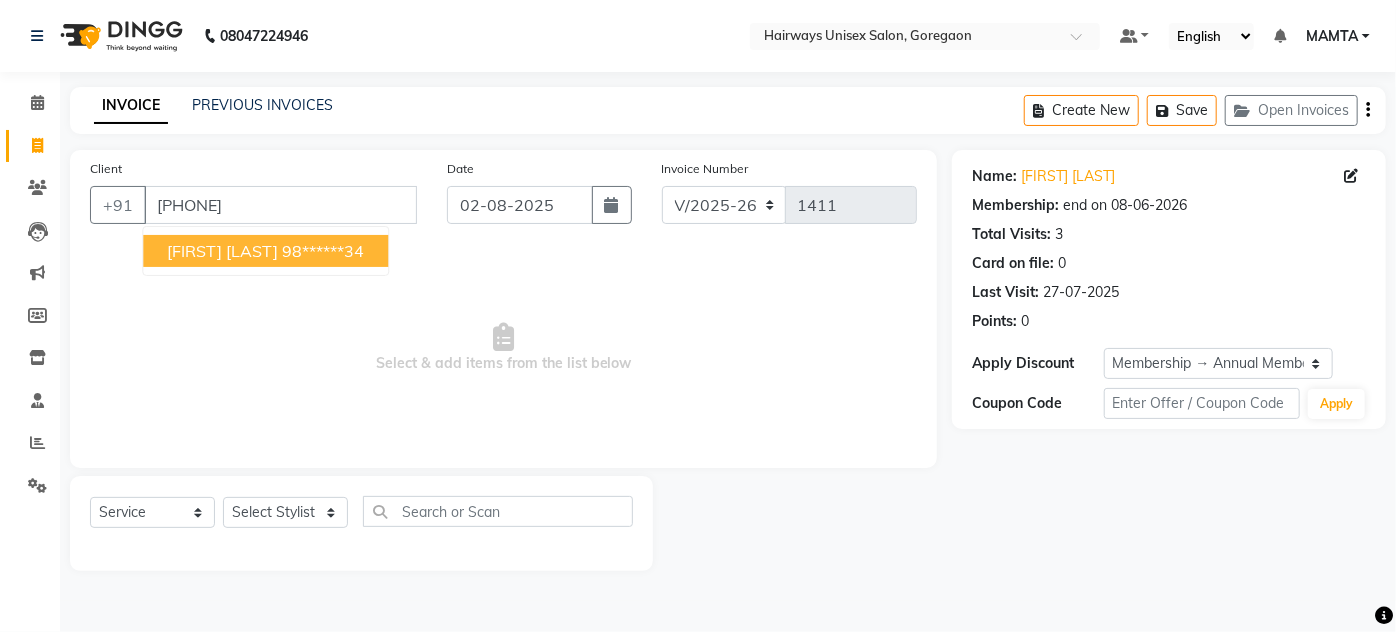 click on "[FIRST] [LAST]" at bounding box center (222, 251) 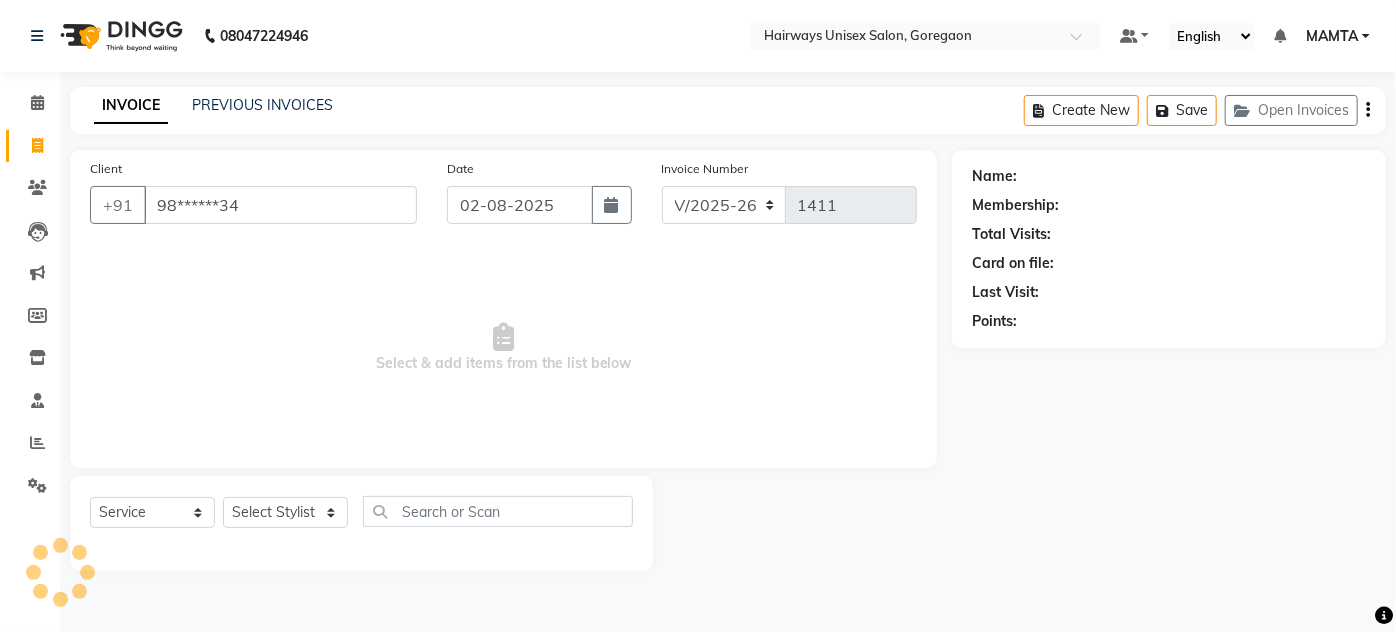 select on "1: Object" 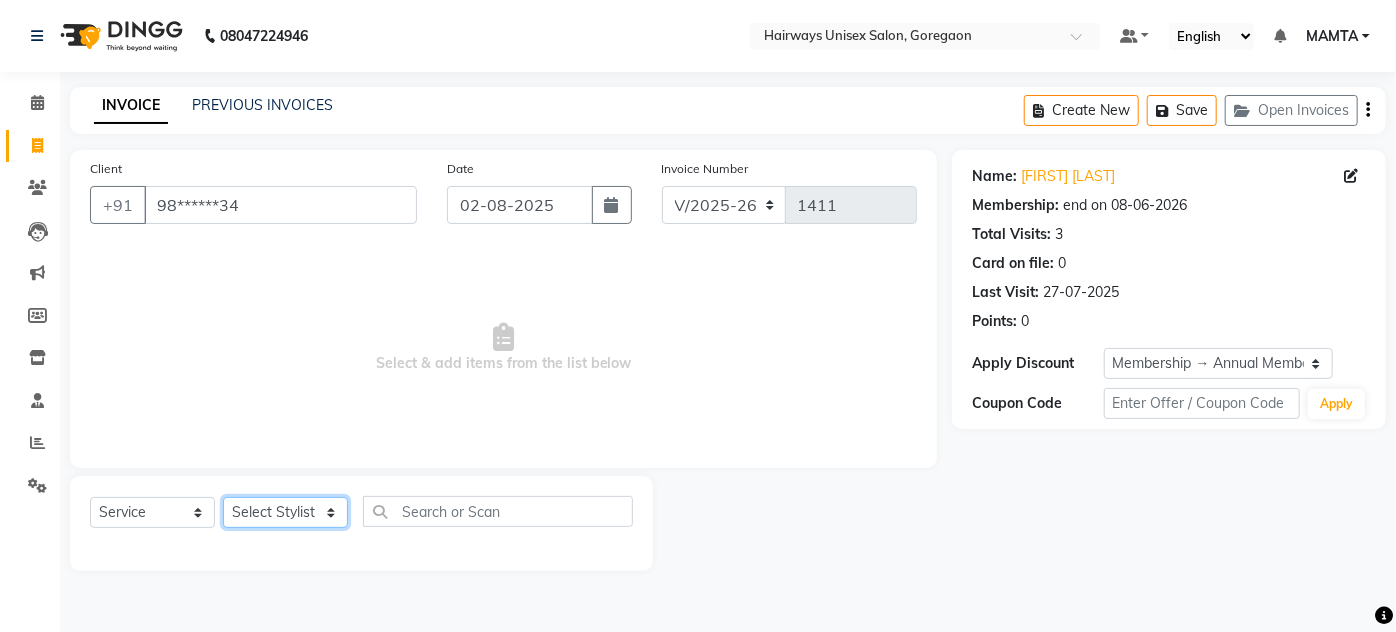 click on "Select Stylist AHSAN AZAD IMRAN [PERSON] KASHISH MAMTA POOJA PUMMY RAJA SADDAM SAMEER SULTAN TALIB ZAFAR ZAHID" 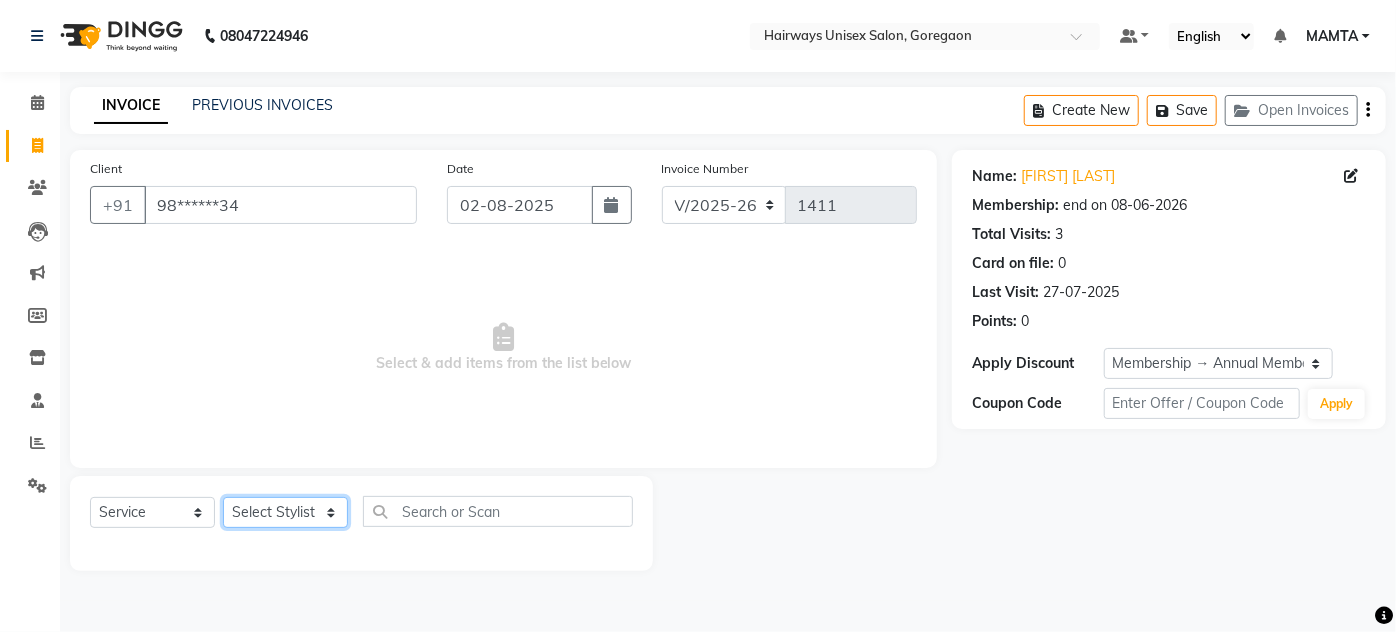 select on "80508" 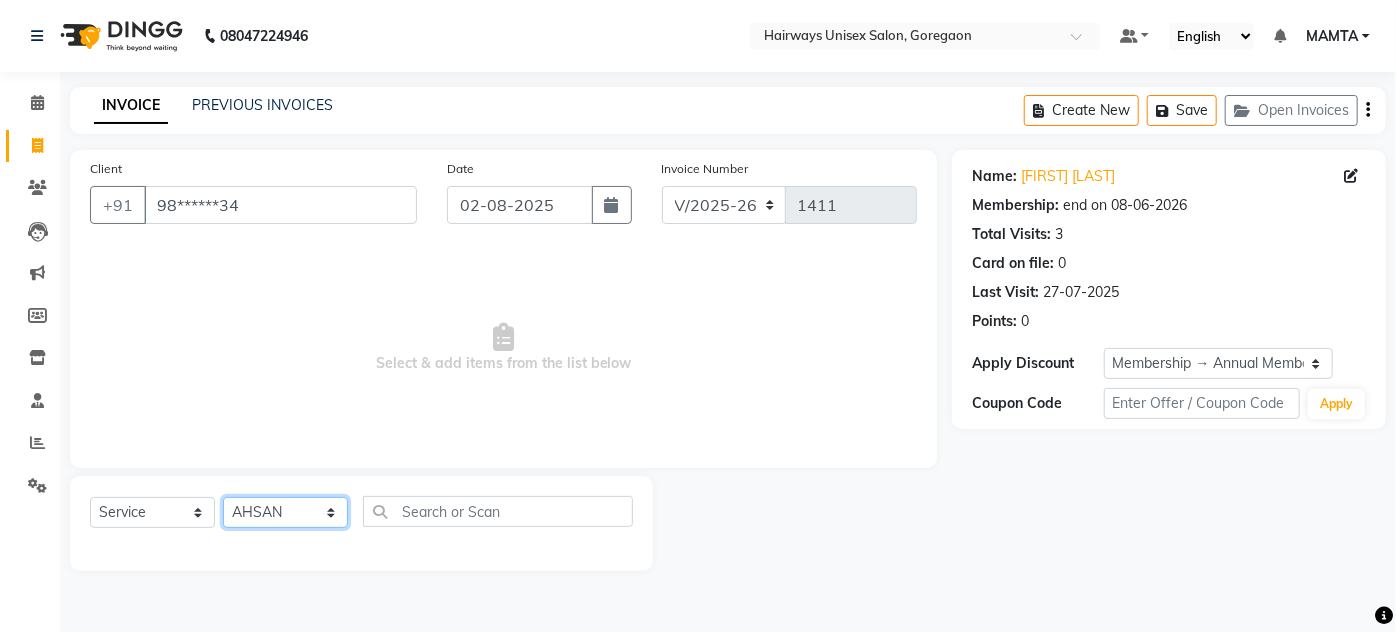 click on "Select Stylist AHSAN AZAD IMRAN [PERSON] KASHISH MAMTA POOJA PUMMY RAJA SADDAM SAMEER SULTAN TALIB ZAFAR ZAHID" 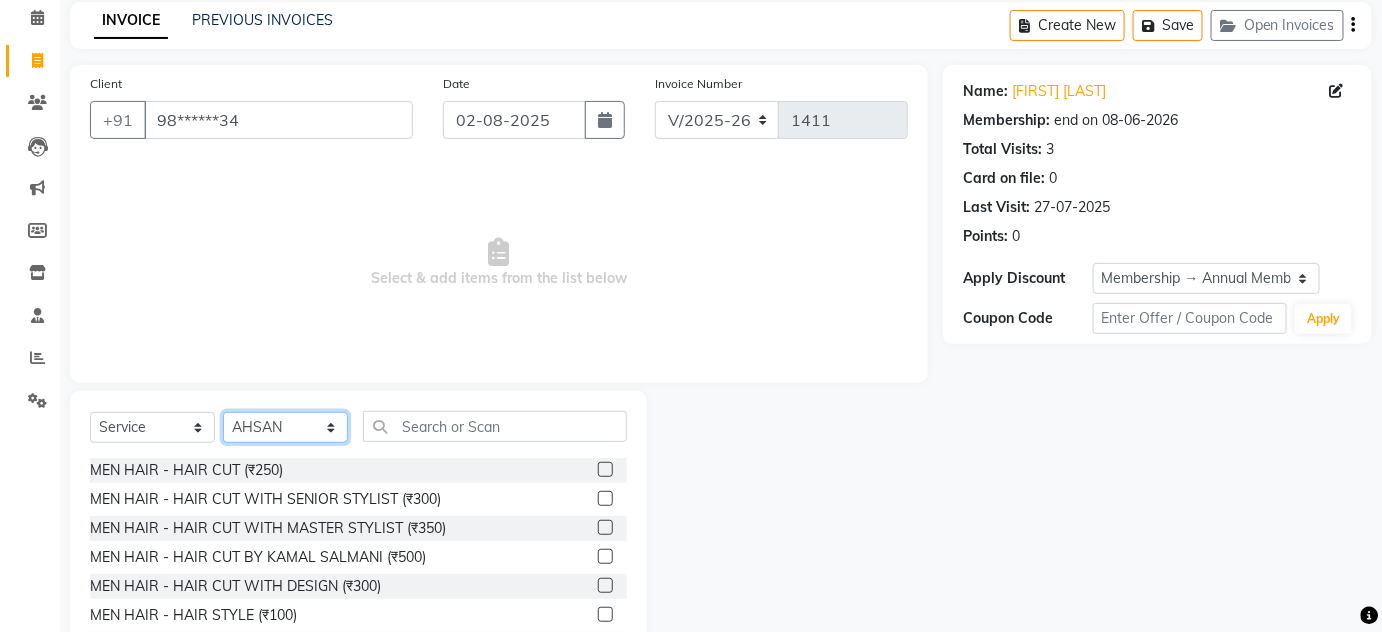 scroll, scrollTop: 168, scrollLeft: 0, axis: vertical 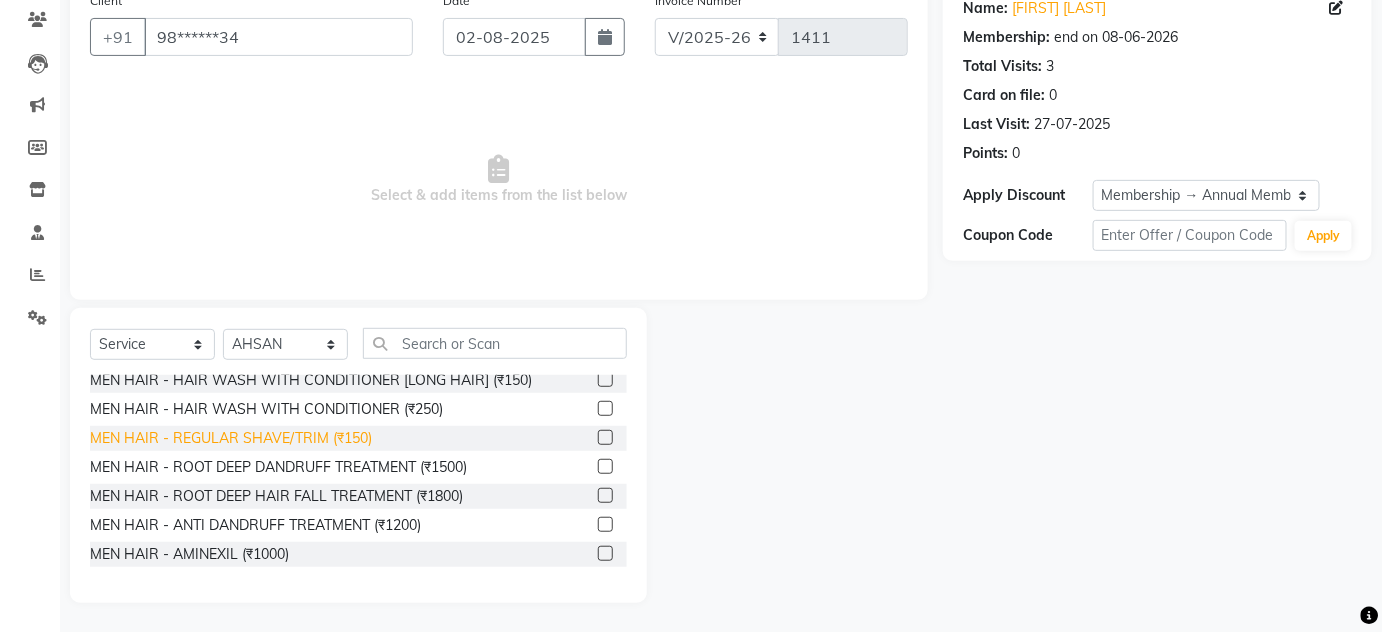 click on "MEN HAIR - REGULAR SHAVE/TRIM (₹150)" 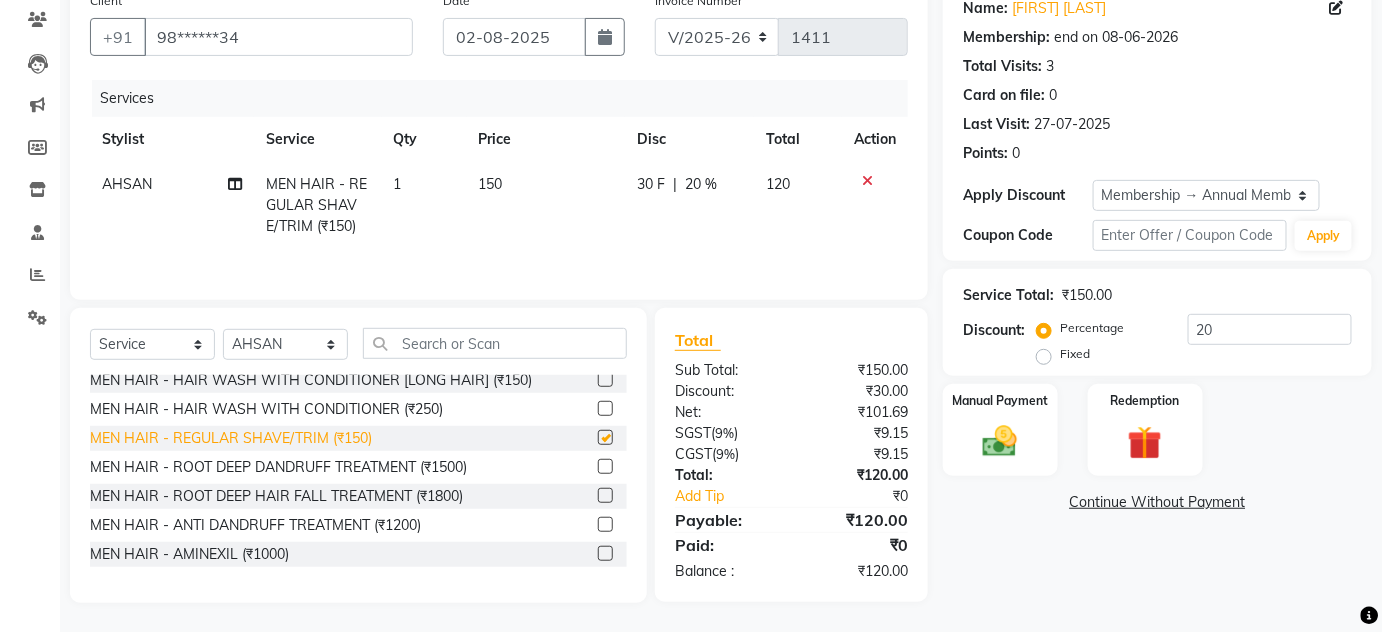 checkbox on "false" 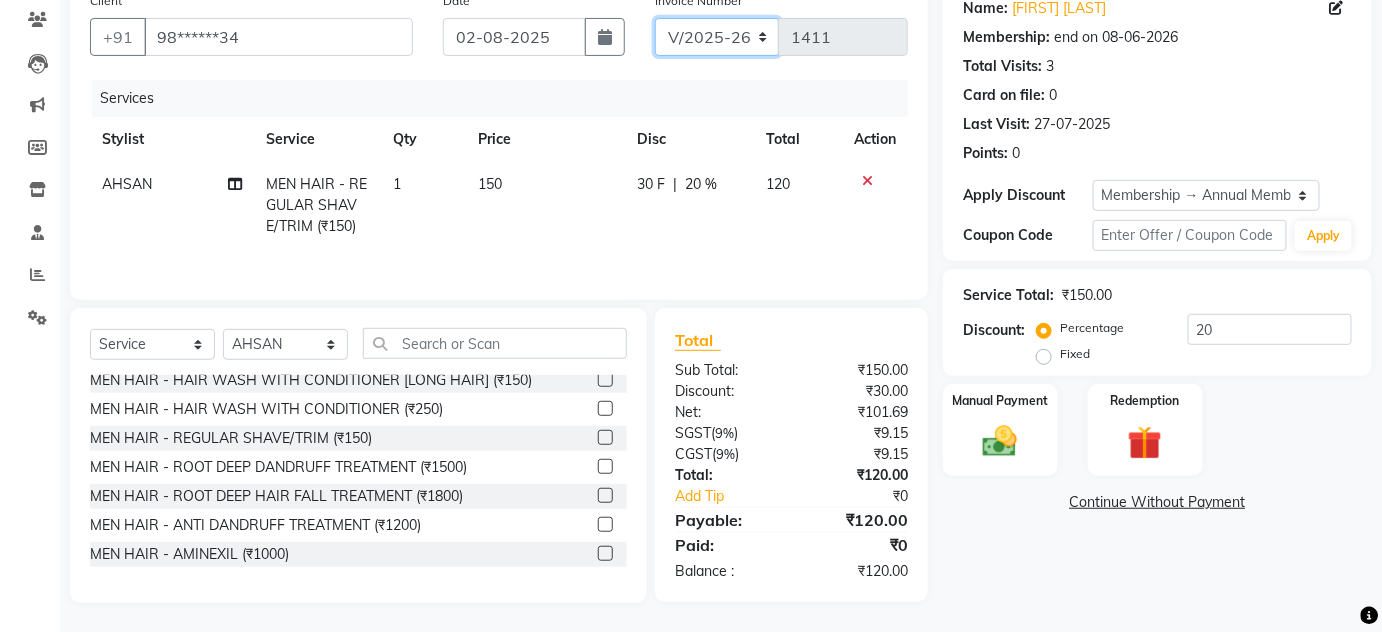 click on "INV/25-26 V/2025-26" 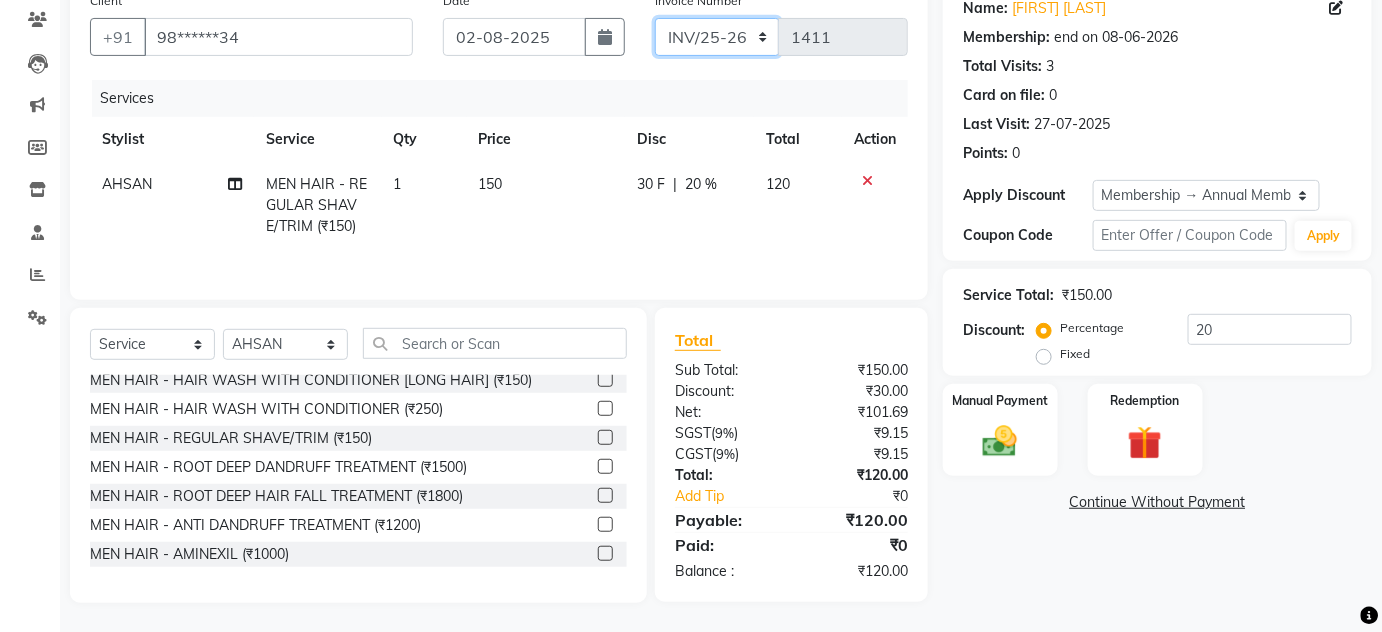click on "INV/25-26 V/2025-26" 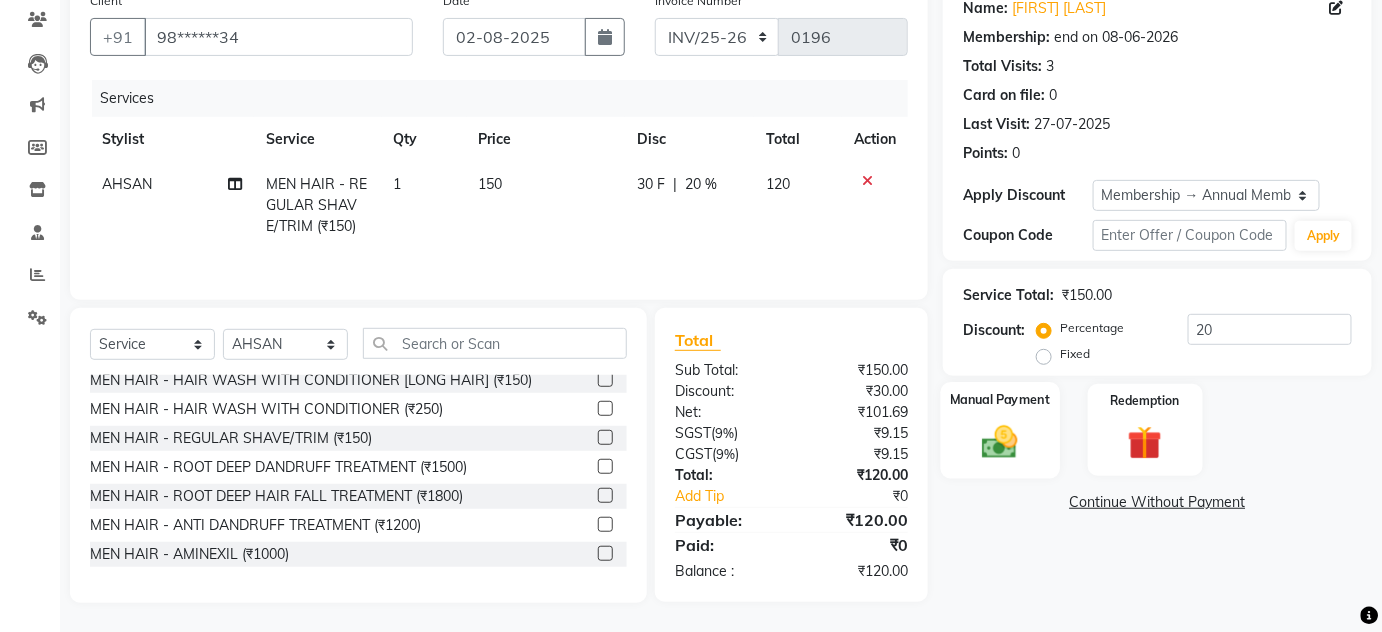 click 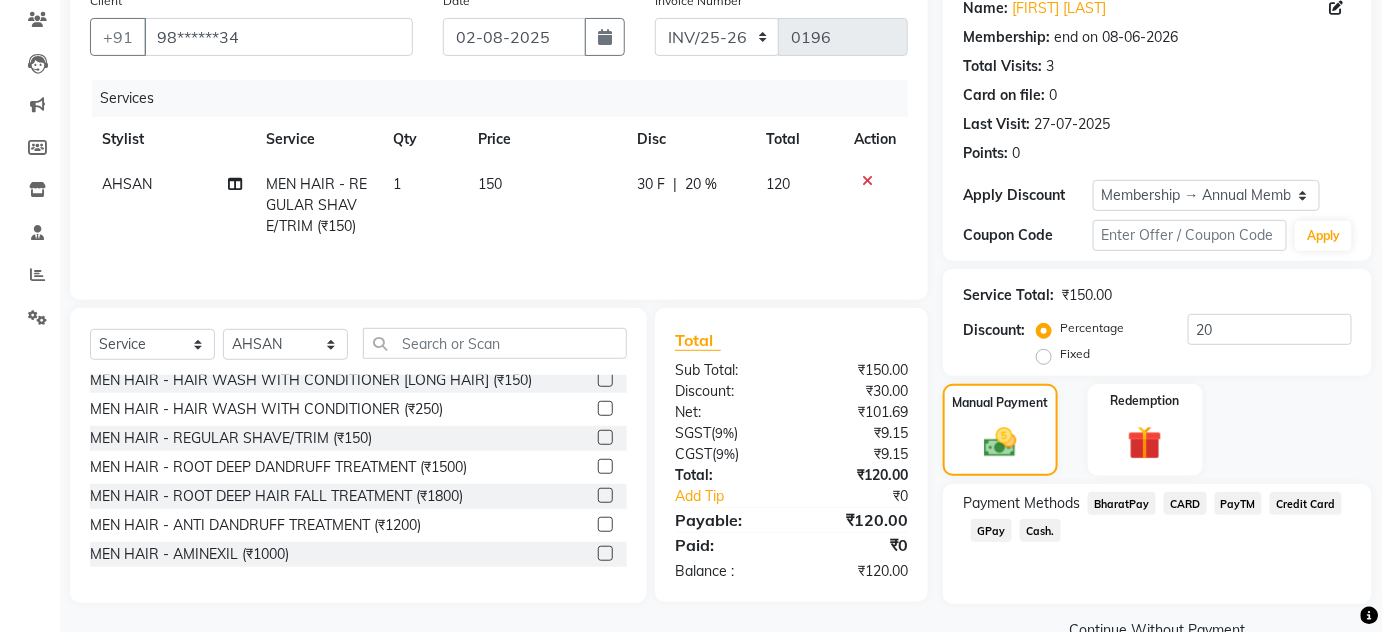 scroll, scrollTop: 0, scrollLeft: 0, axis: both 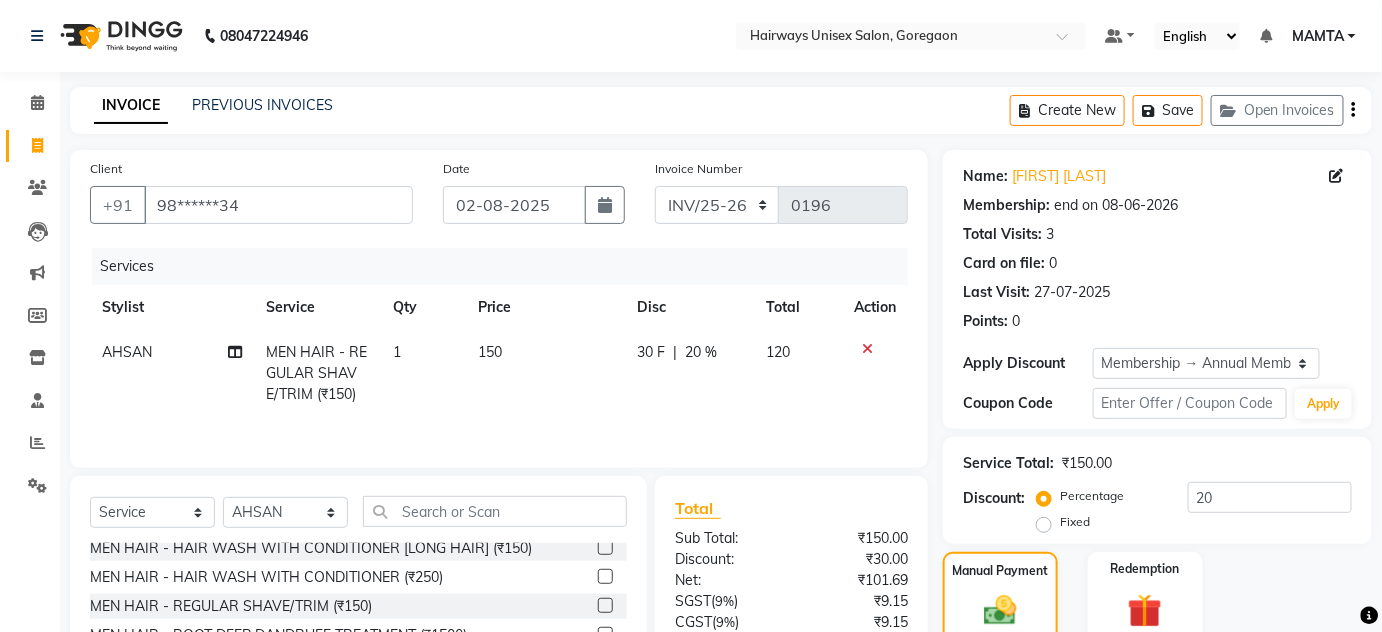 click 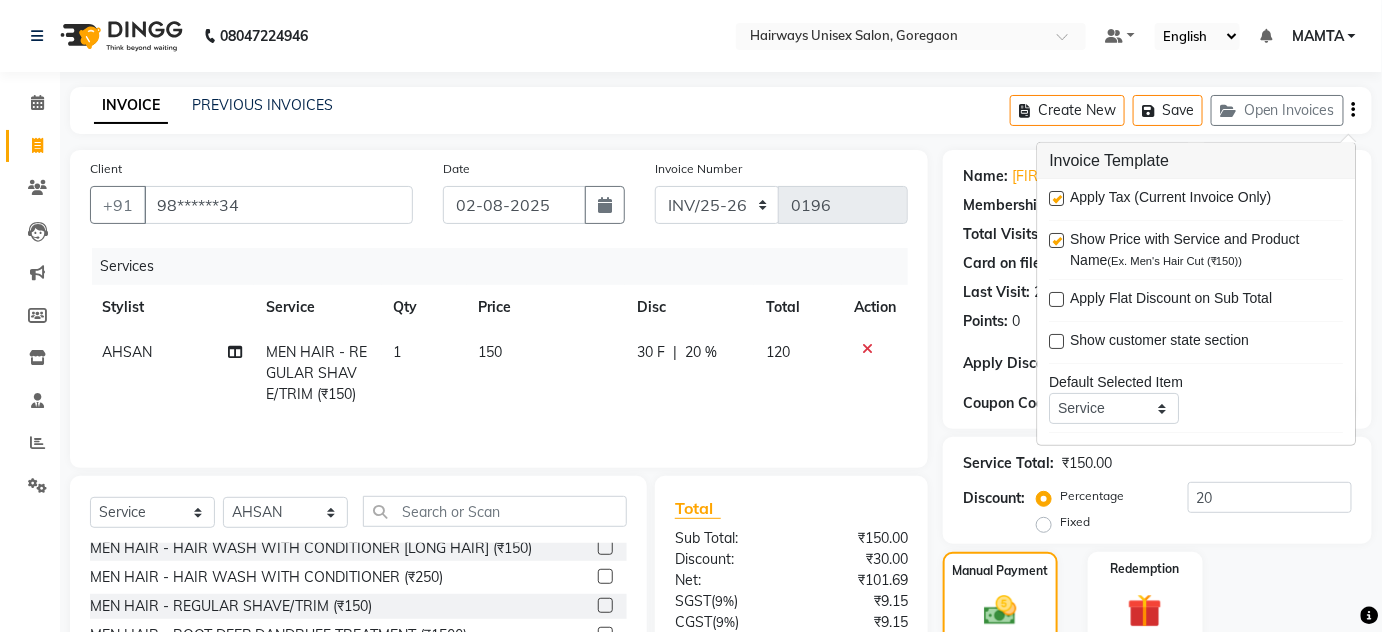 click at bounding box center [1057, 198] 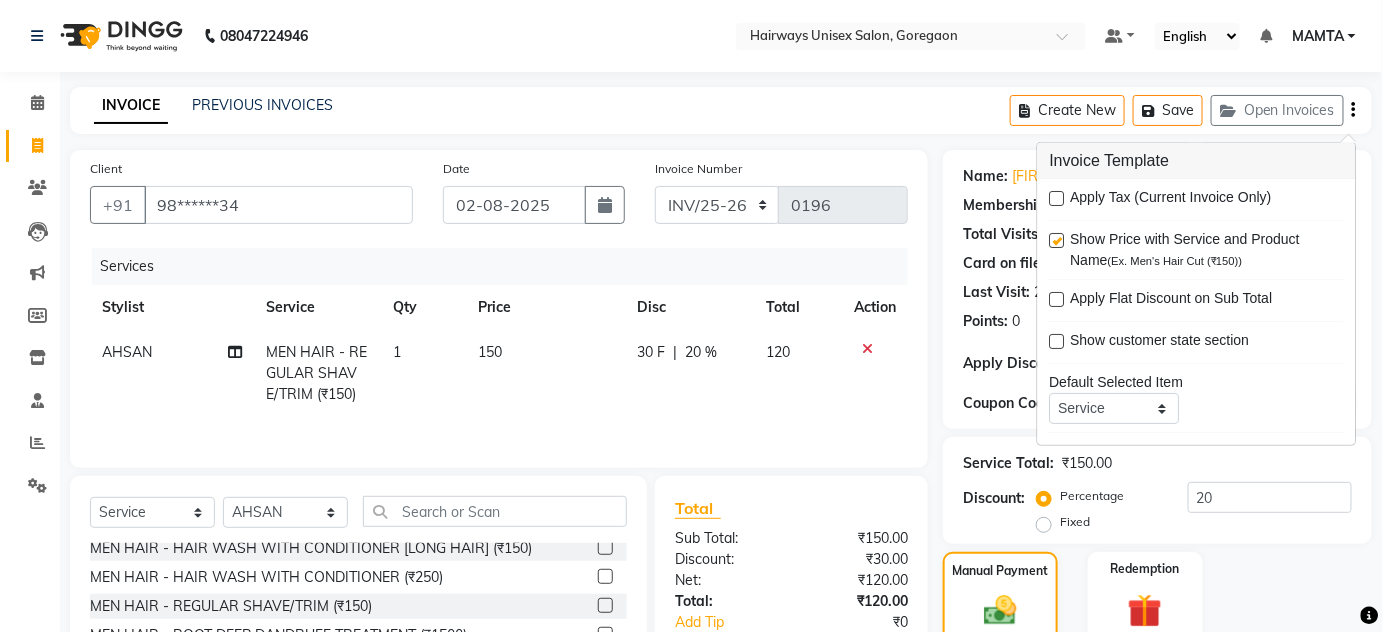 click on "INVOICE PREVIOUS INVOICES Create New   Save   Open Invoices  Client +91 [PHONE] Date 02-08-2025 Invoice Number INV/25-26 V/2025-26 0196 Services Stylist Service Qty Price Disc Total Action AHSAN MEN HAIR - REGULAR SHAVE/TRIM (₹150) 1 150 30 F | 20 % 120 Select  Service  Product  Membership  Package Voucher Prepaid Gift Card  Select Stylist AHSAN AZAD IMRAN [PERSON] KASHISH MAMTA POOJA PUMMY RAJA SADDAM SAMEER SULTAN TALIB ZAFAR ZAHID MEN HAIR - HAIR CUT (₹250)  MEN HAIR - HAIR CUT WITH SENIOR STYLIST (₹300)  MEN HAIR - HAIR CUT WITH MASTER STYLIST (₹350)  MEN HAIR - HAIR CUT BY [PERSON] (₹500)  MEN HAIR - HAIR CUT WITH DESIGN (₹300)  MEN HAIR - HAIR STYLE (₹100)  MEN HAIR - HAIR WASH WITH CONDITIONER [LONG HAIR] (₹150)  MEN HAIR - HAIR WASH WITH CONDITIONER (₹250)  MEN HAIR - REGULAR SHAVE/TRIM (₹150)  MEN HAIR - ROOT DEEP DANDRUFF TREATMENT (₹1500)  MEN HAIR - ROOT DEEP HAIR FALL TREATMENT (₹1800)  MEN HAIR - ANTI DANDRUFF TREATMENT (₹1200)  Bleach - FACE (₹600)  Net:" 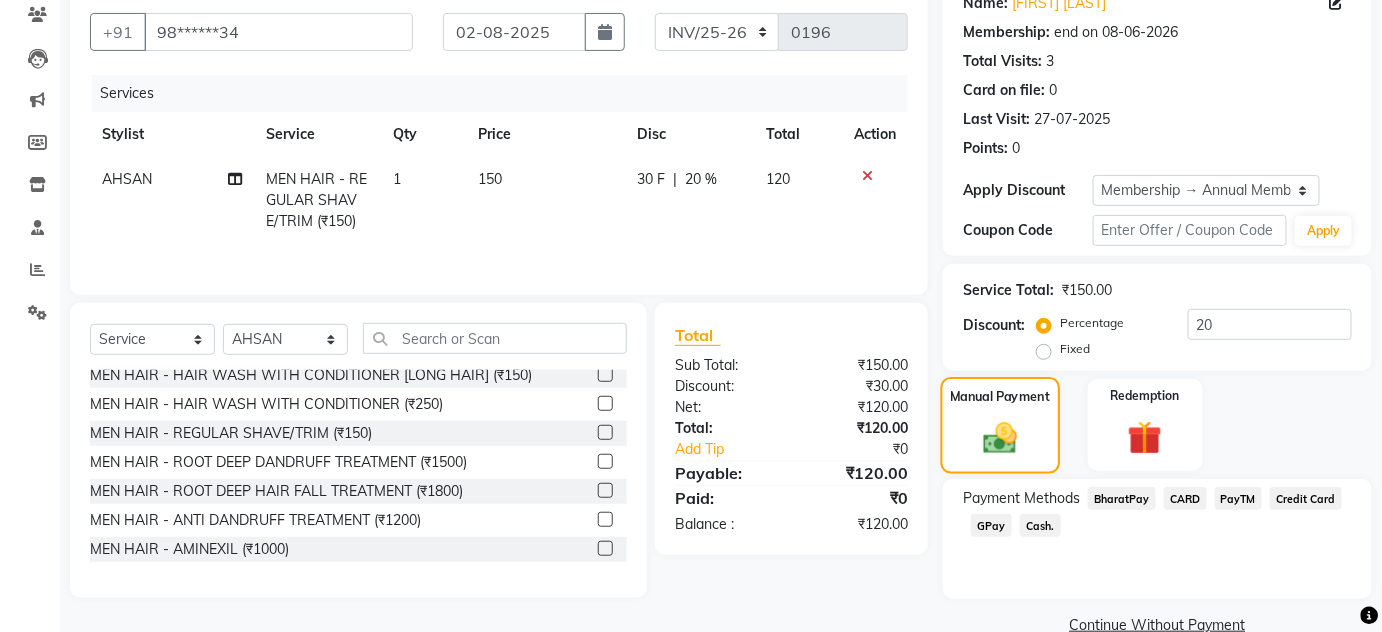 scroll, scrollTop: 210, scrollLeft: 0, axis: vertical 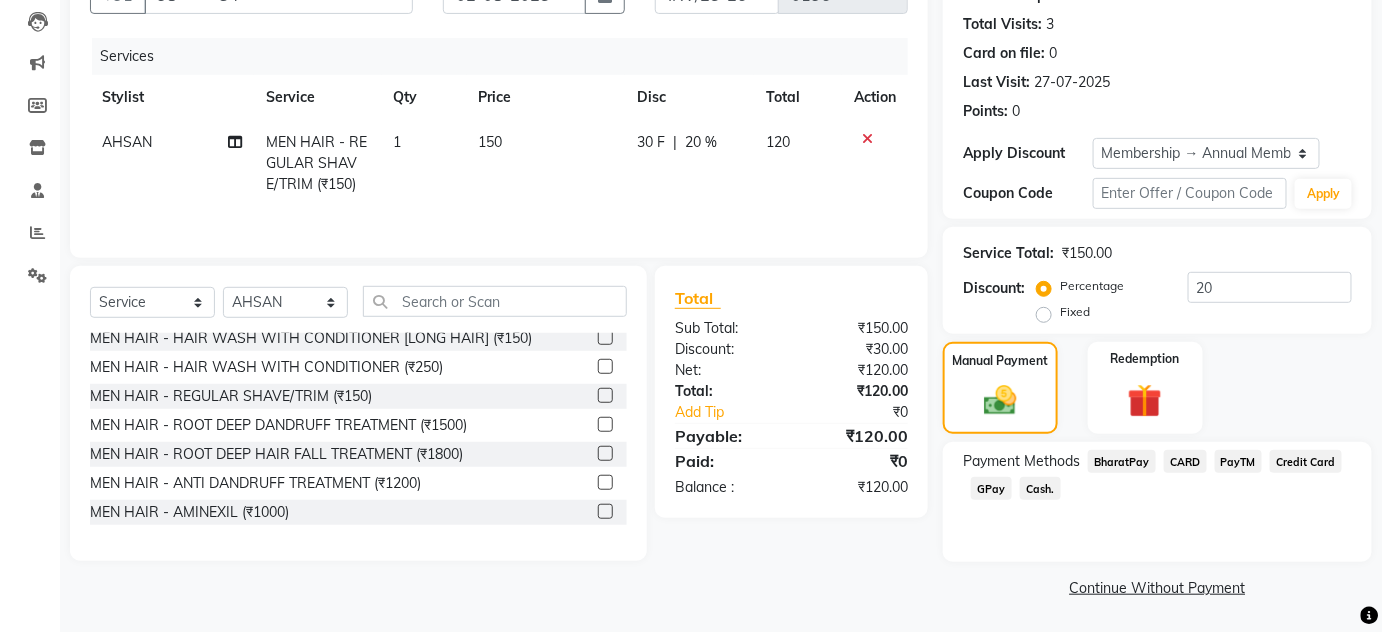 click on "Cash." 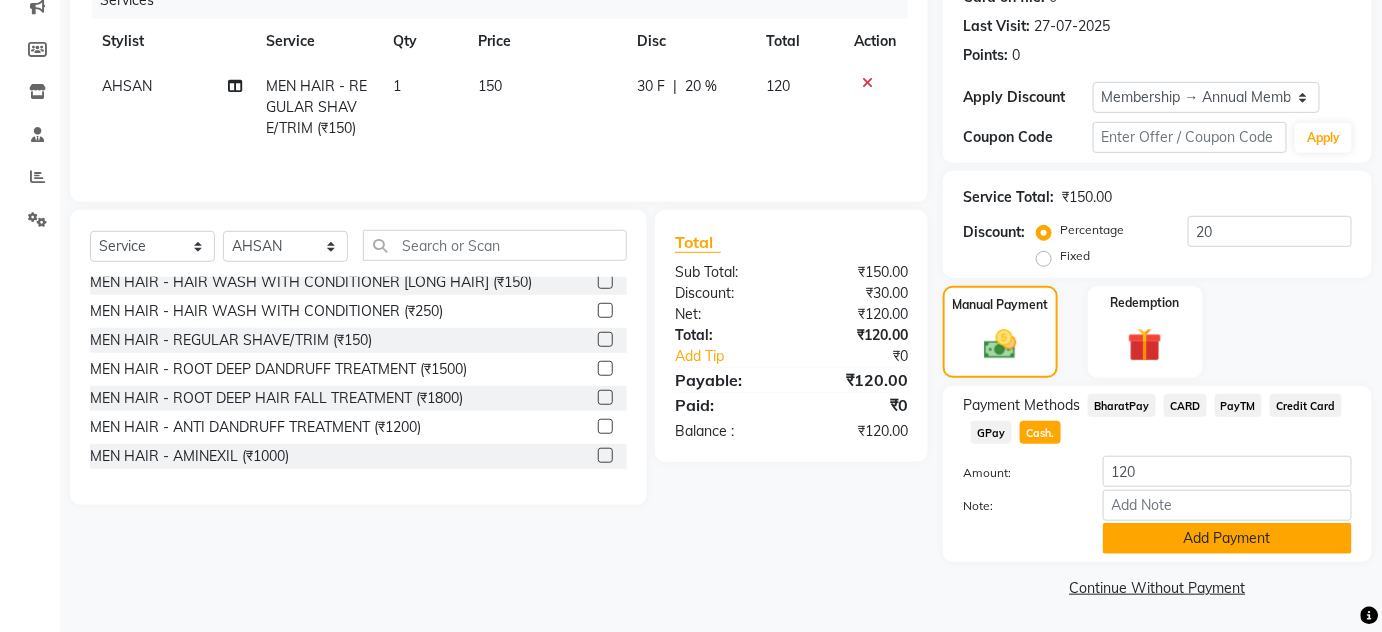 click on "Add Payment" 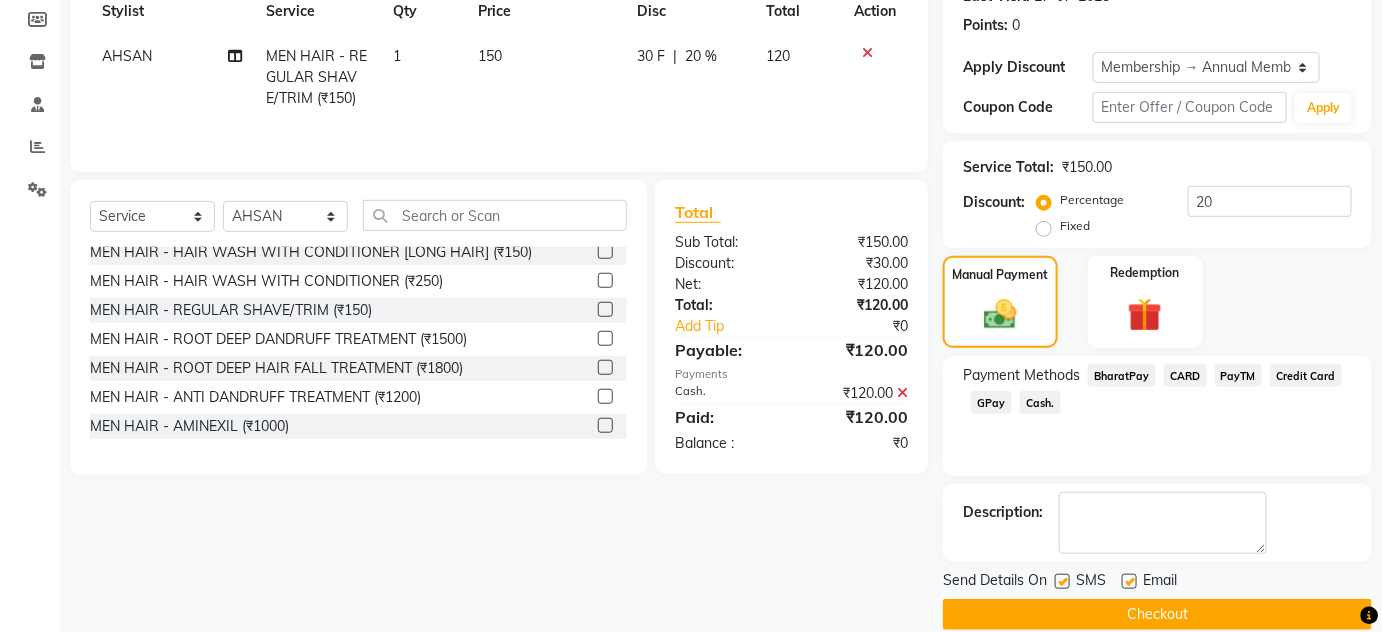 scroll, scrollTop: 322, scrollLeft: 0, axis: vertical 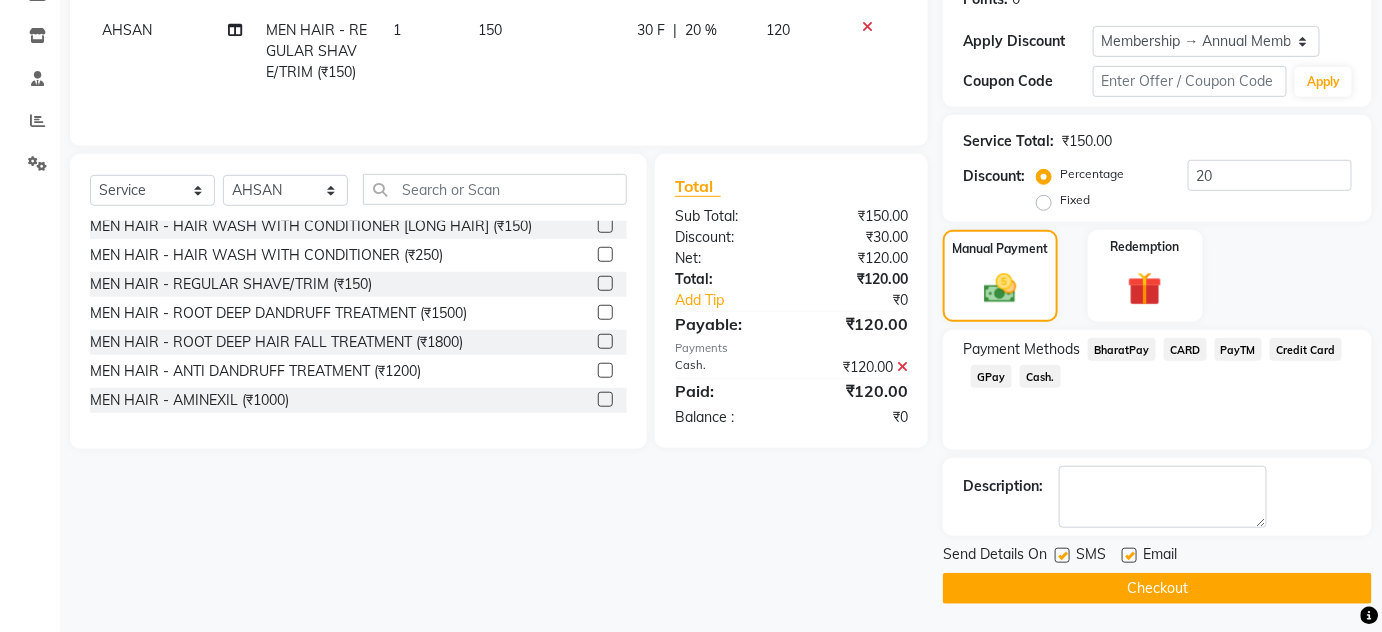 click 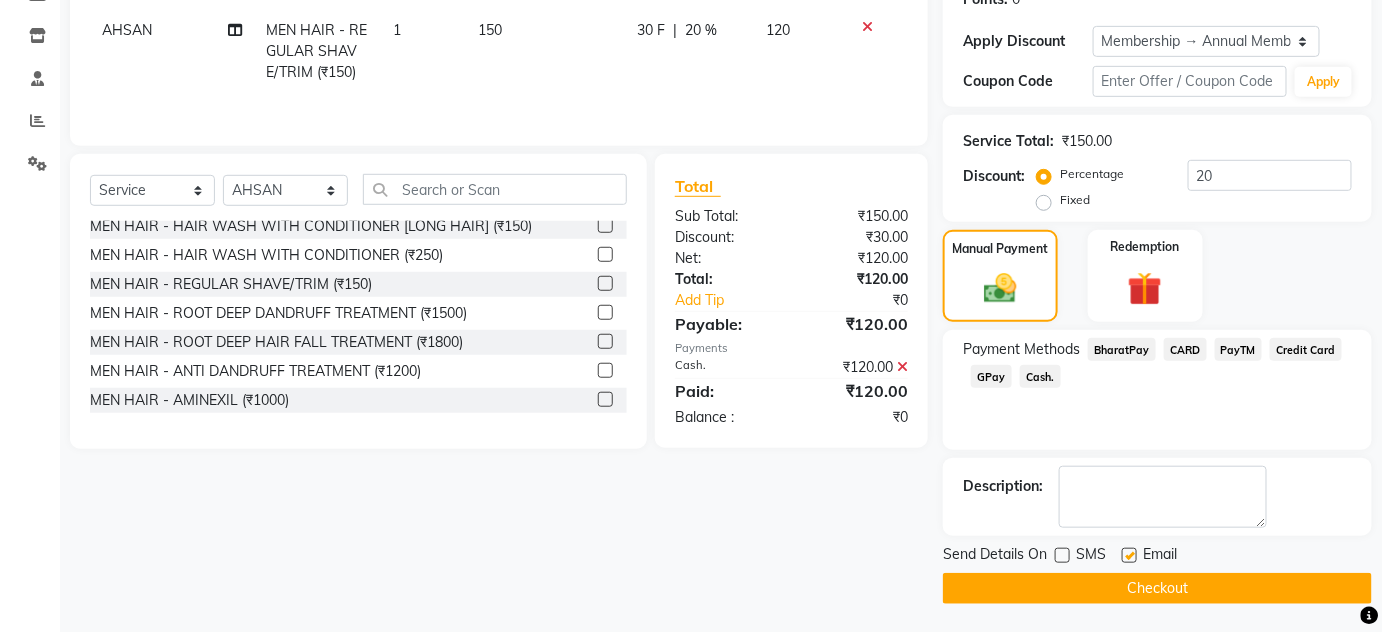 click 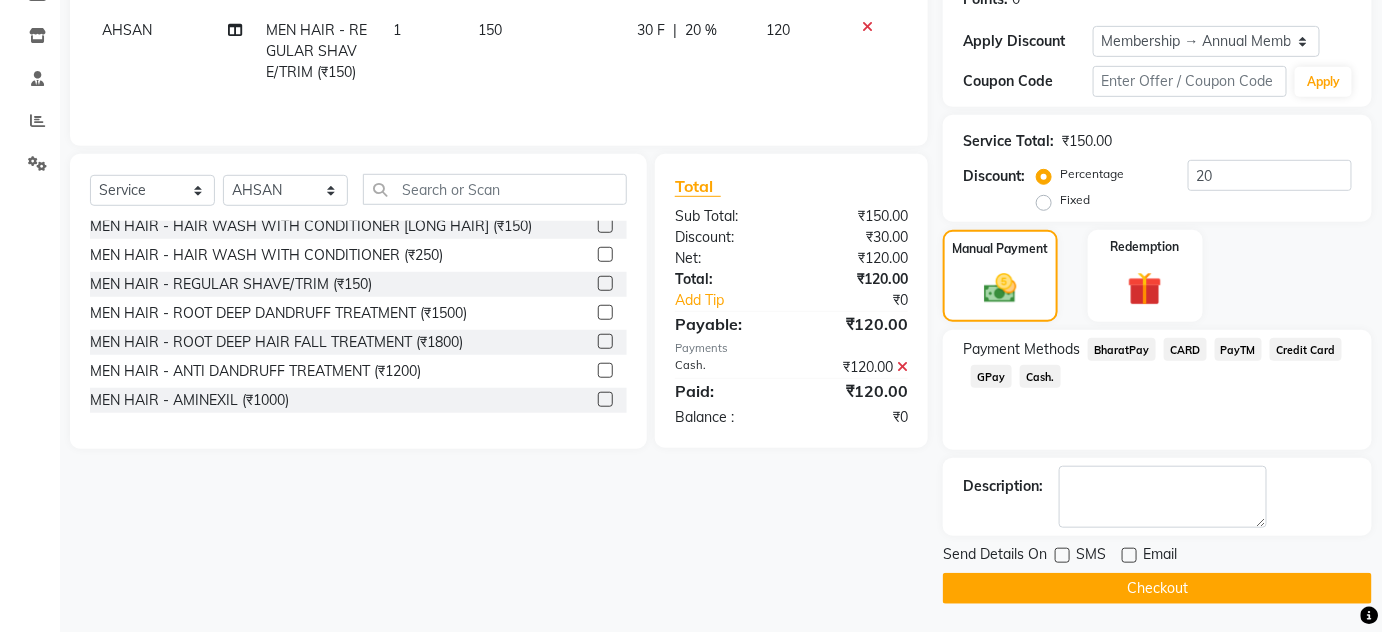 click on "Checkout" 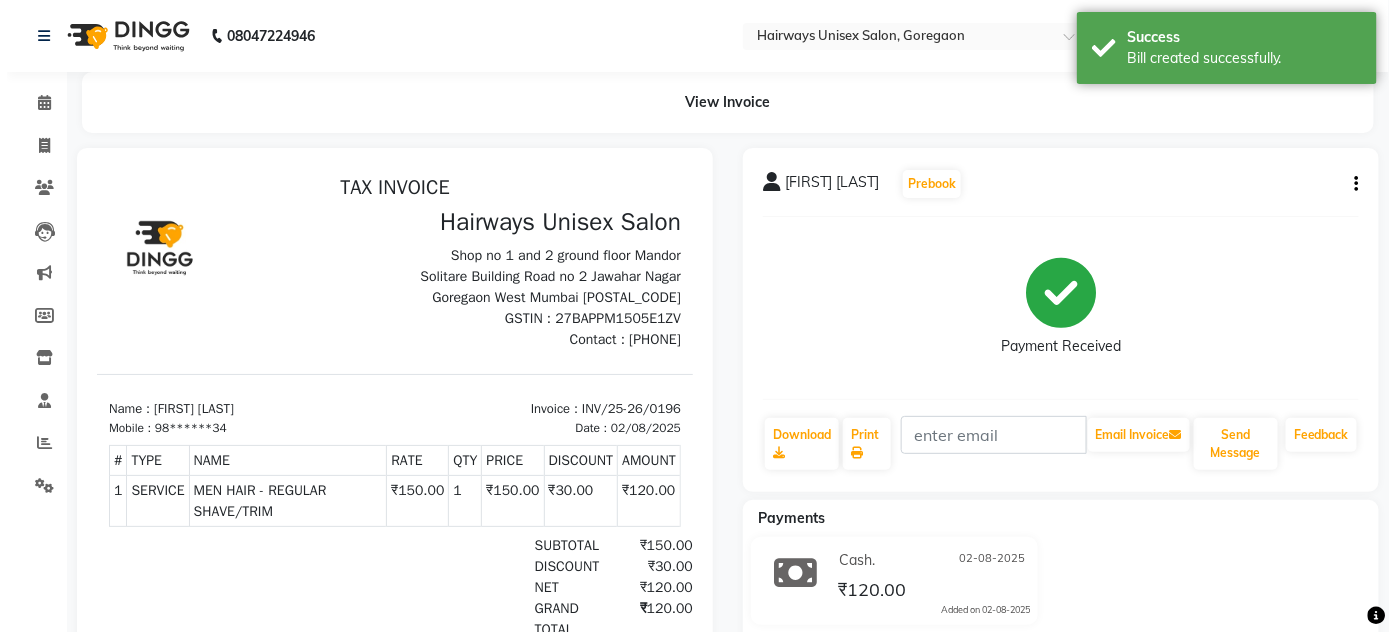 scroll, scrollTop: 0, scrollLeft: 0, axis: both 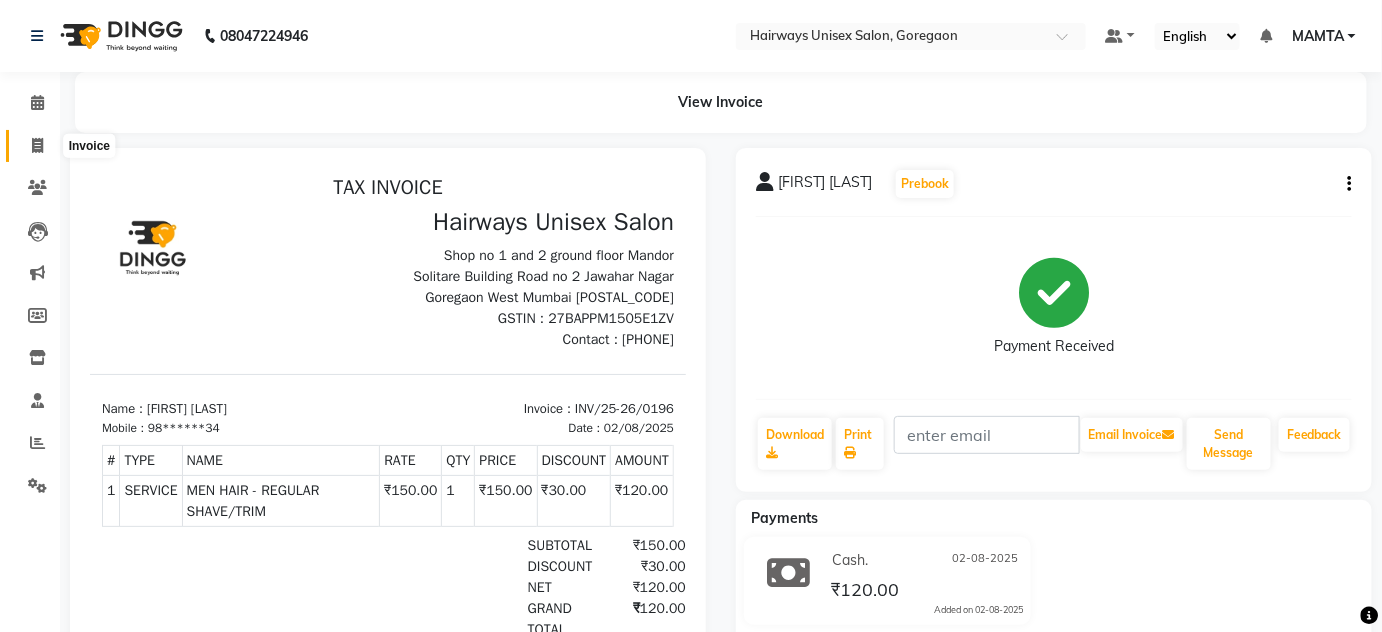 click 